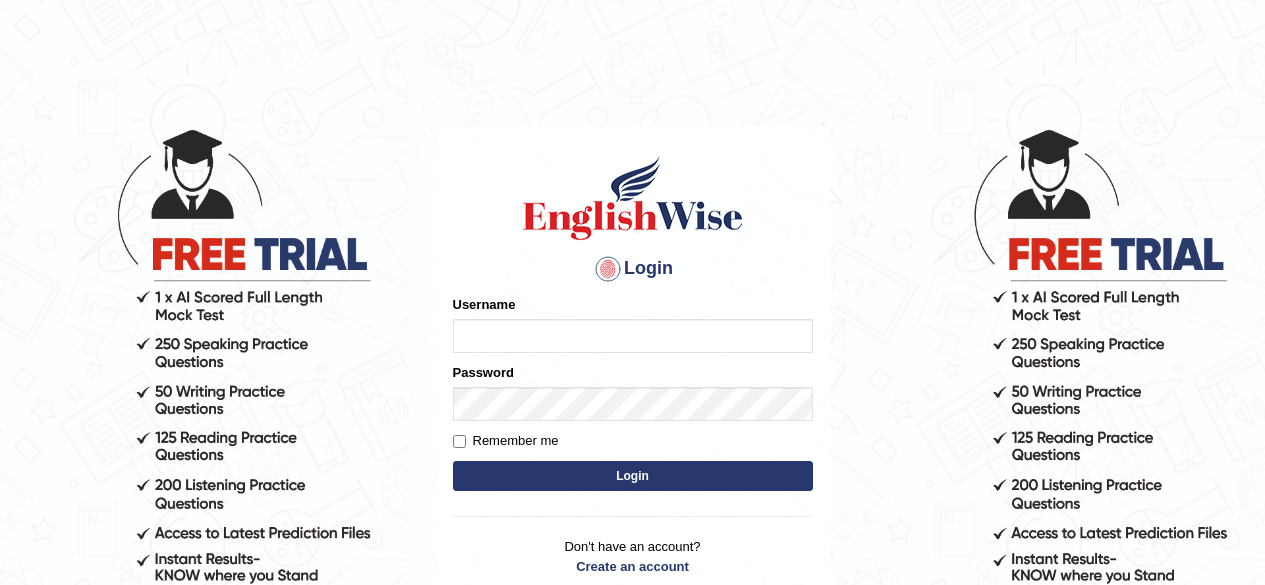 scroll, scrollTop: 0, scrollLeft: 0, axis: both 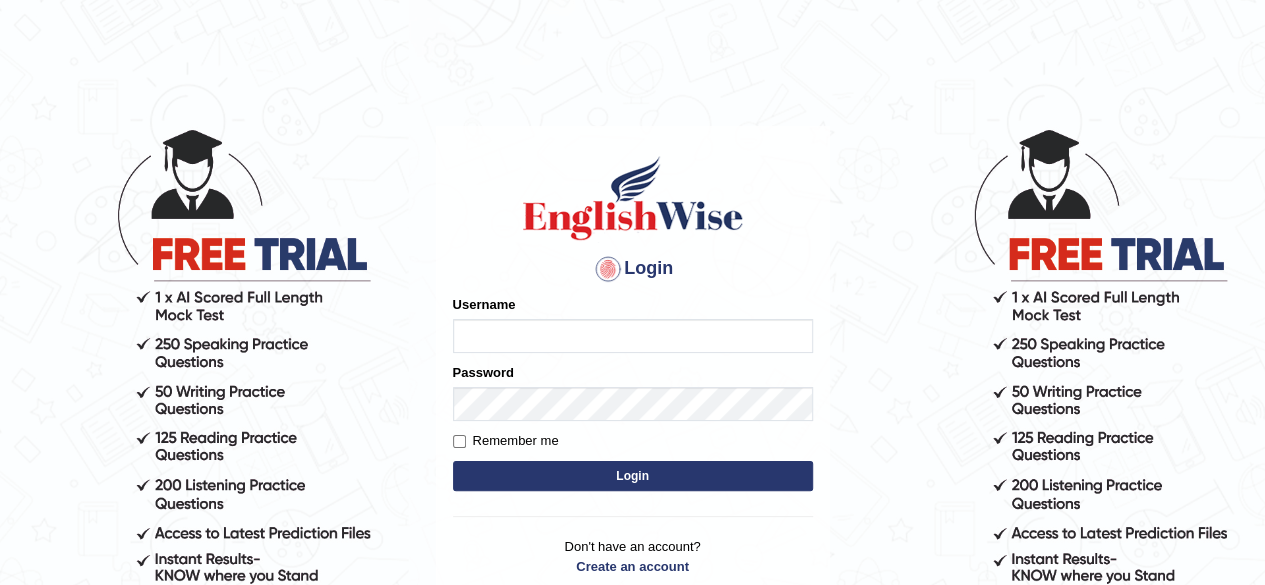 type on "tsheringg" 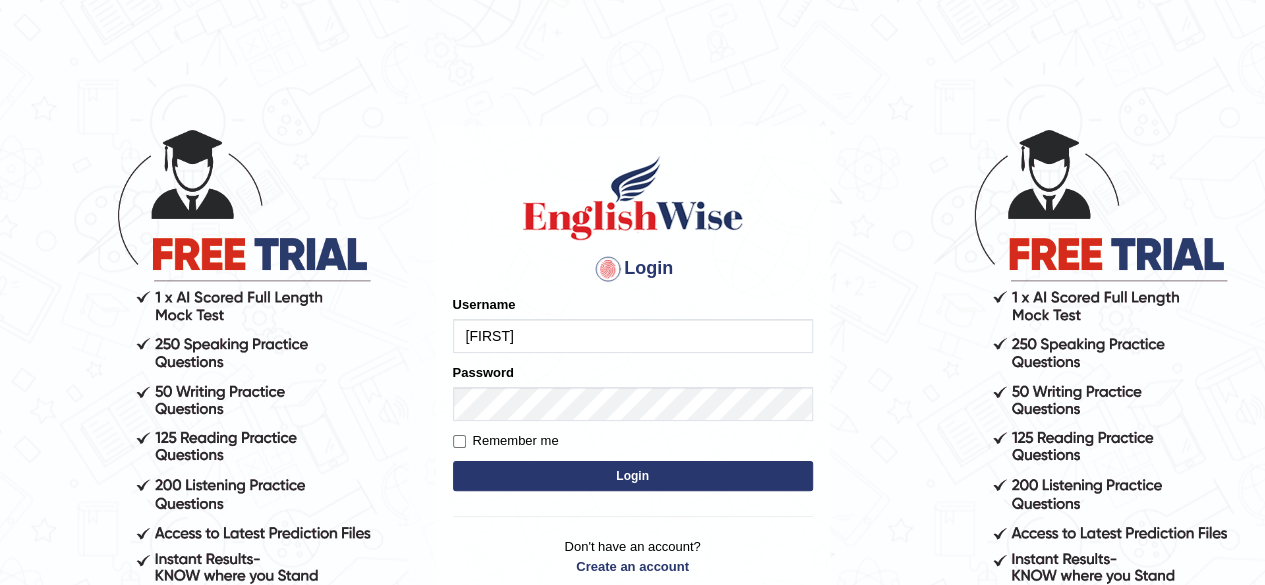 click on "Login" at bounding box center (633, 476) 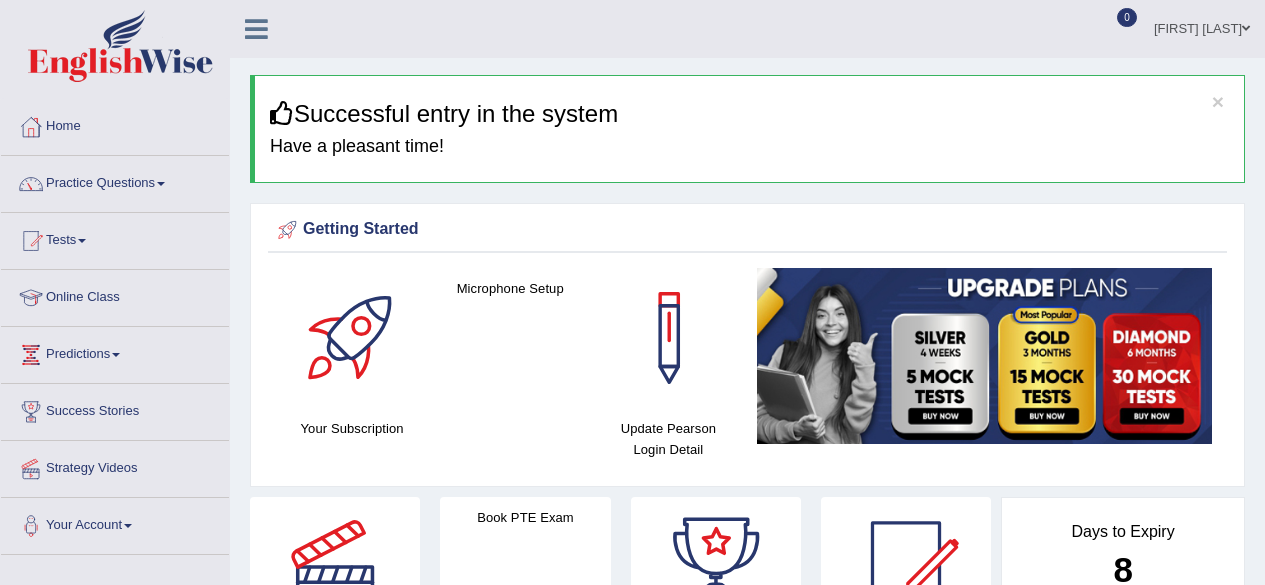 scroll, scrollTop: 0, scrollLeft: 0, axis: both 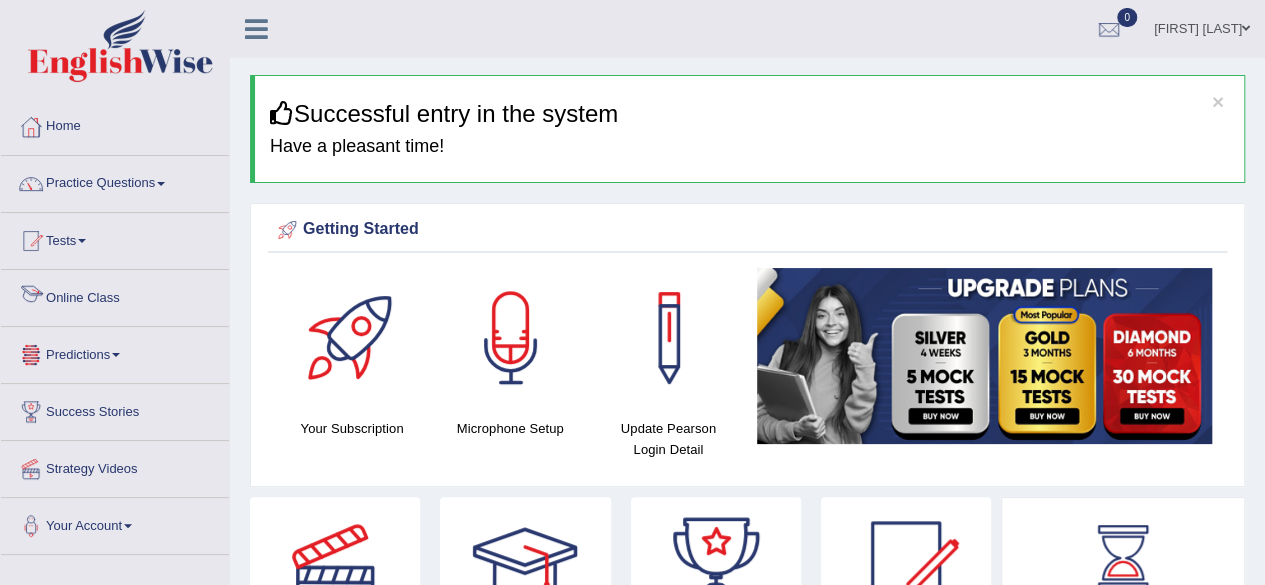 click on "Online Class" at bounding box center [115, 295] 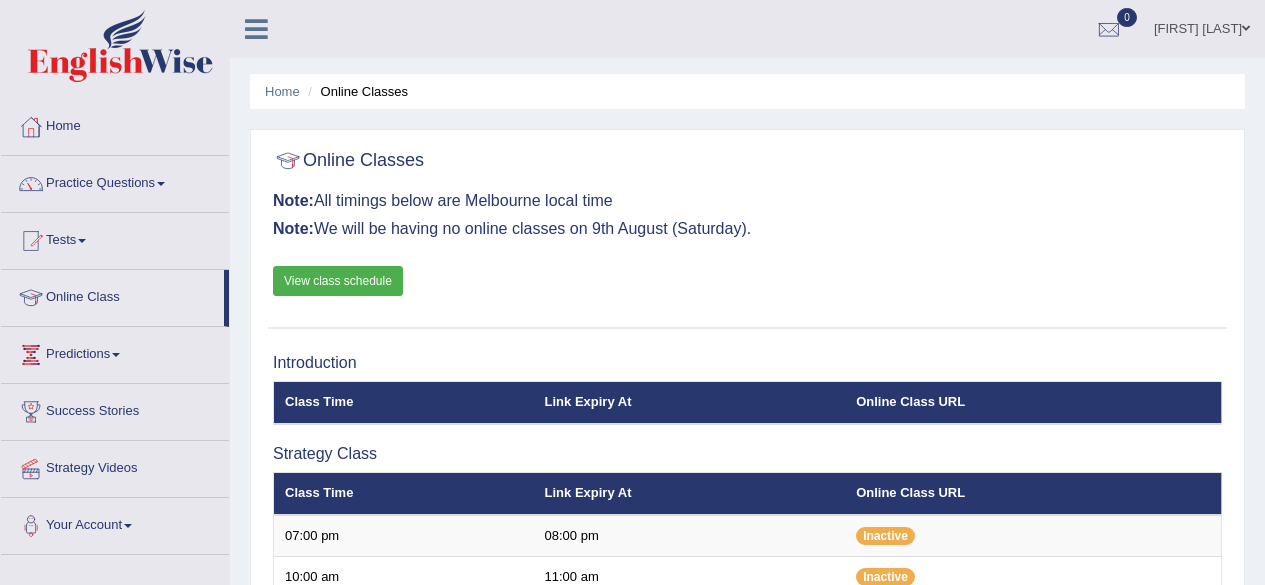 scroll, scrollTop: 0, scrollLeft: 0, axis: both 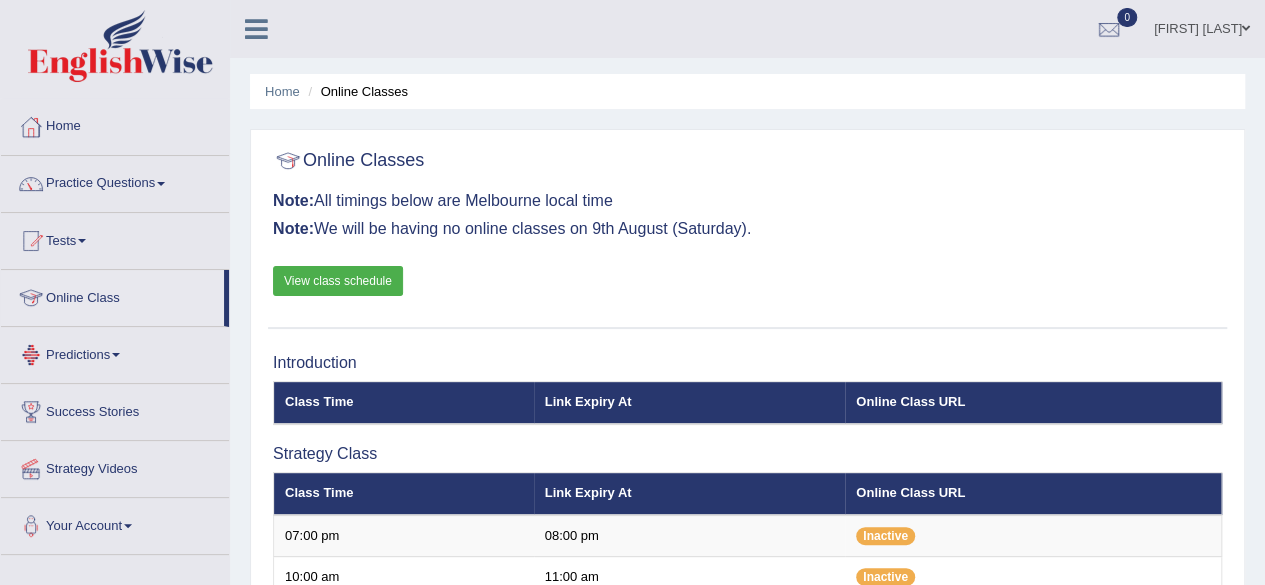 click on "View class schedule" at bounding box center (338, 281) 